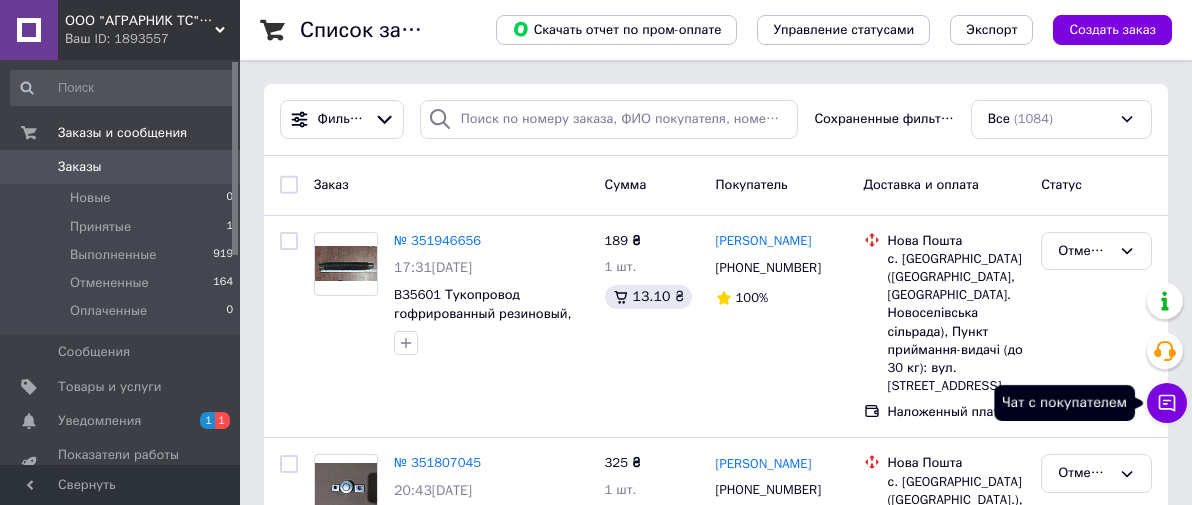 scroll, scrollTop: 0, scrollLeft: 0, axis: both 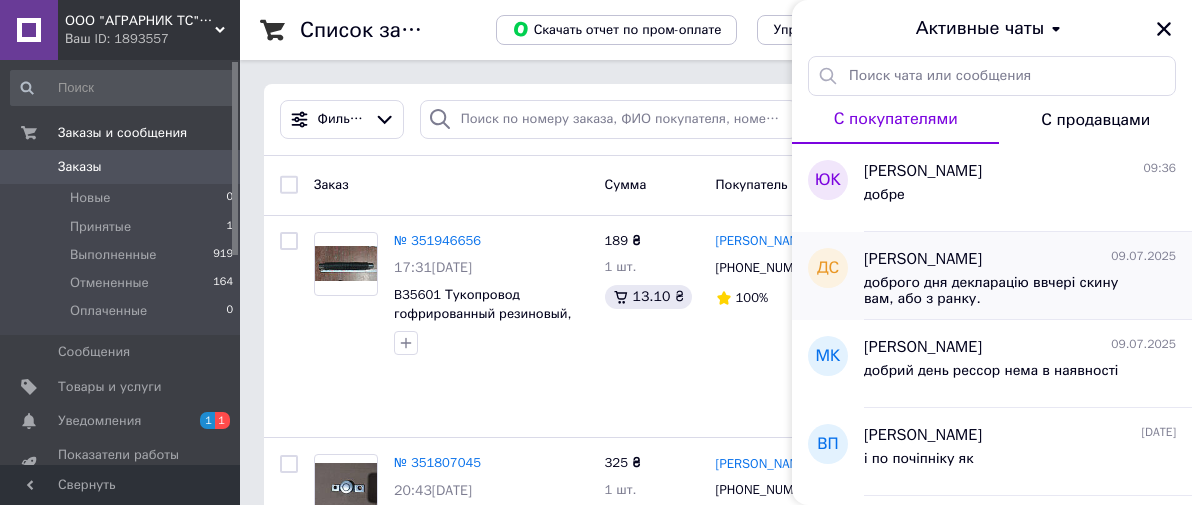click on "доброго дня
декларацію ввчері скину вам, або з ранку." at bounding box center (1006, 291) 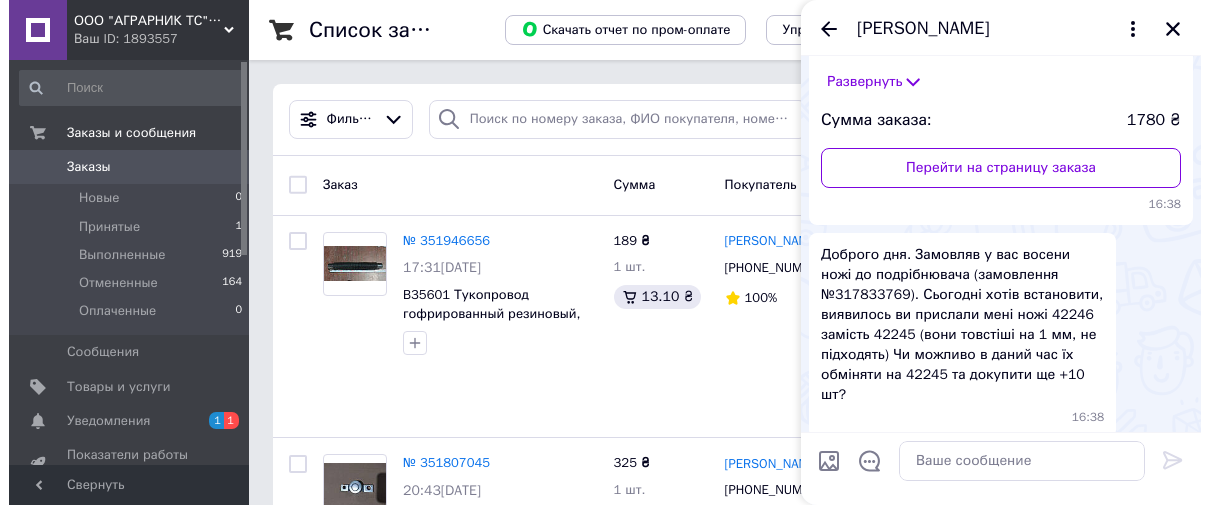 scroll, scrollTop: 190, scrollLeft: 0, axis: vertical 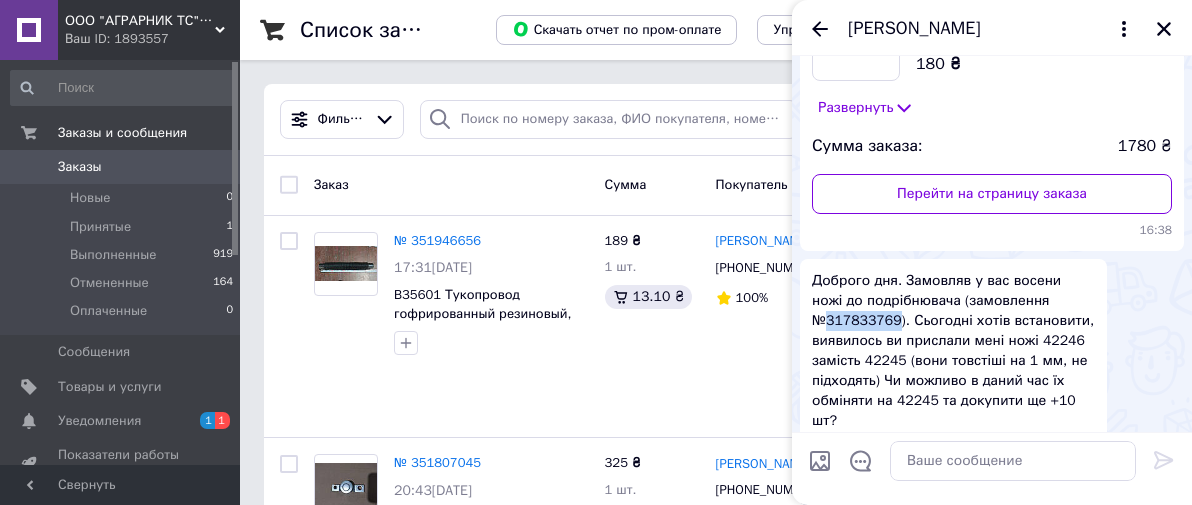 drag, startPoint x: 896, startPoint y: 319, endPoint x: 824, endPoint y: 324, distance: 72.1734 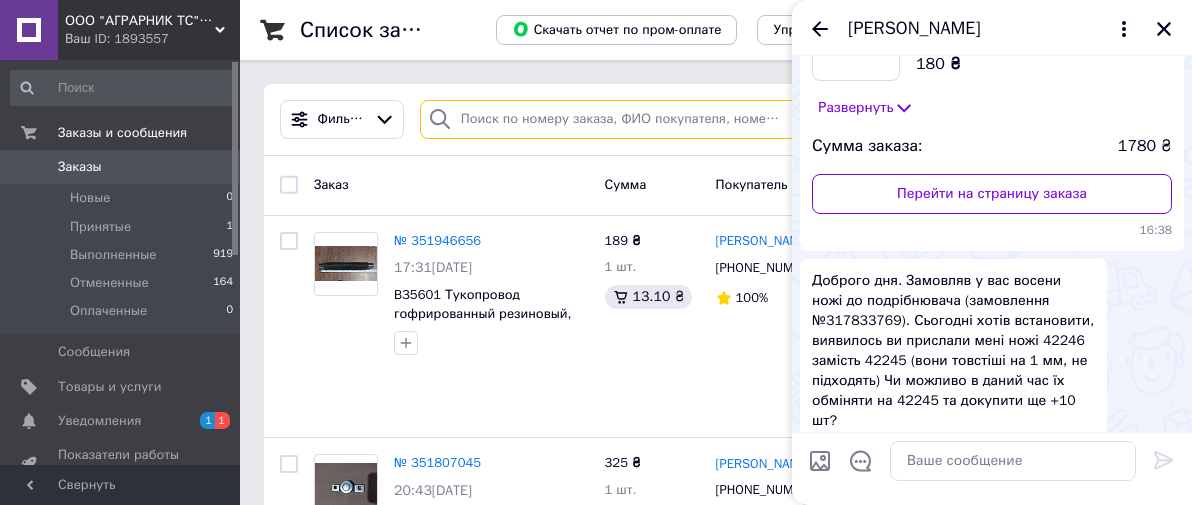 paste on "317833769" 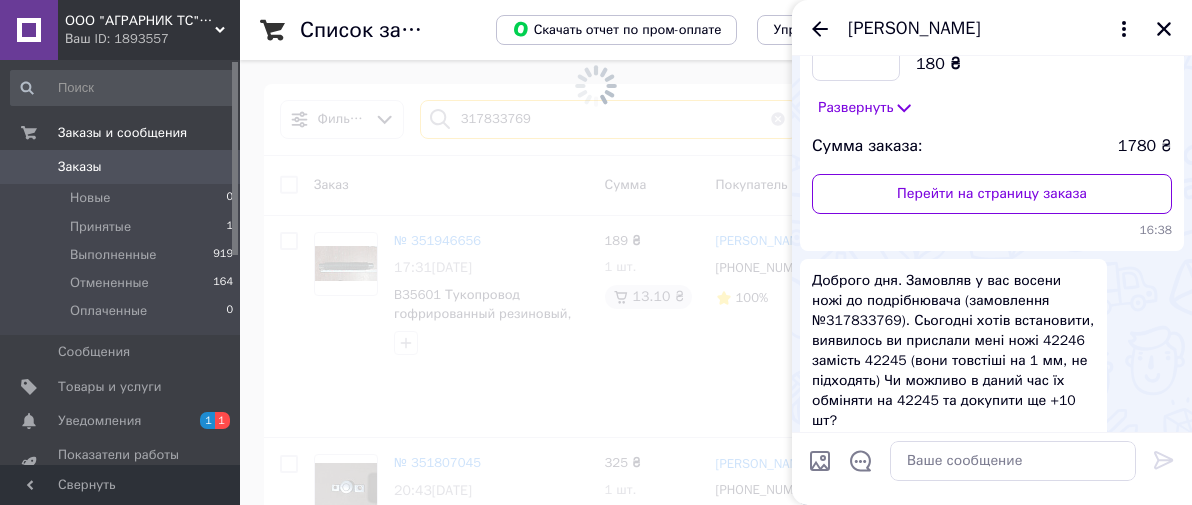 type on "317833769" 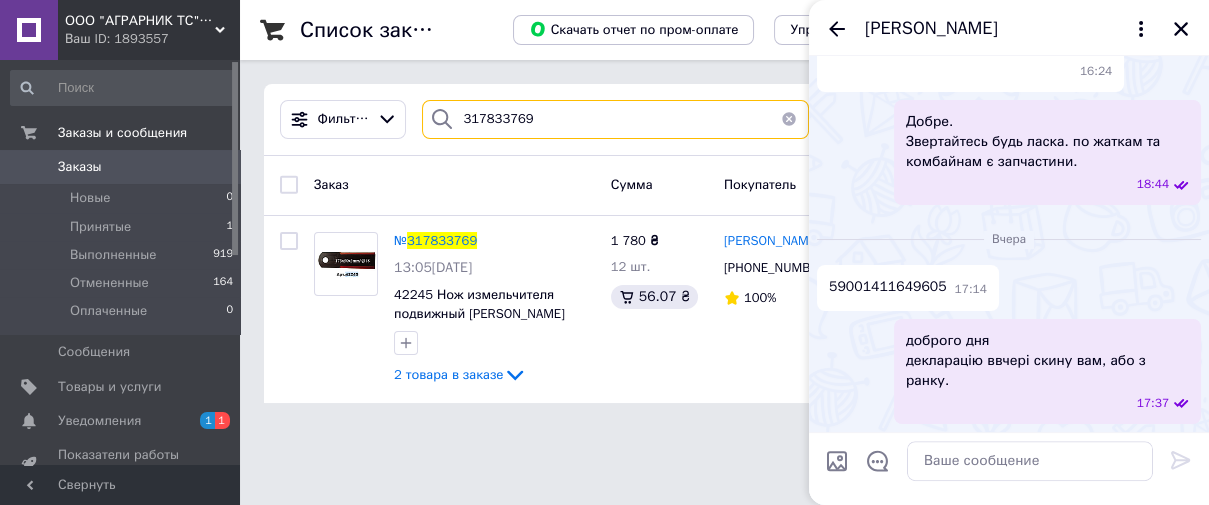 scroll, scrollTop: 1968, scrollLeft: 0, axis: vertical 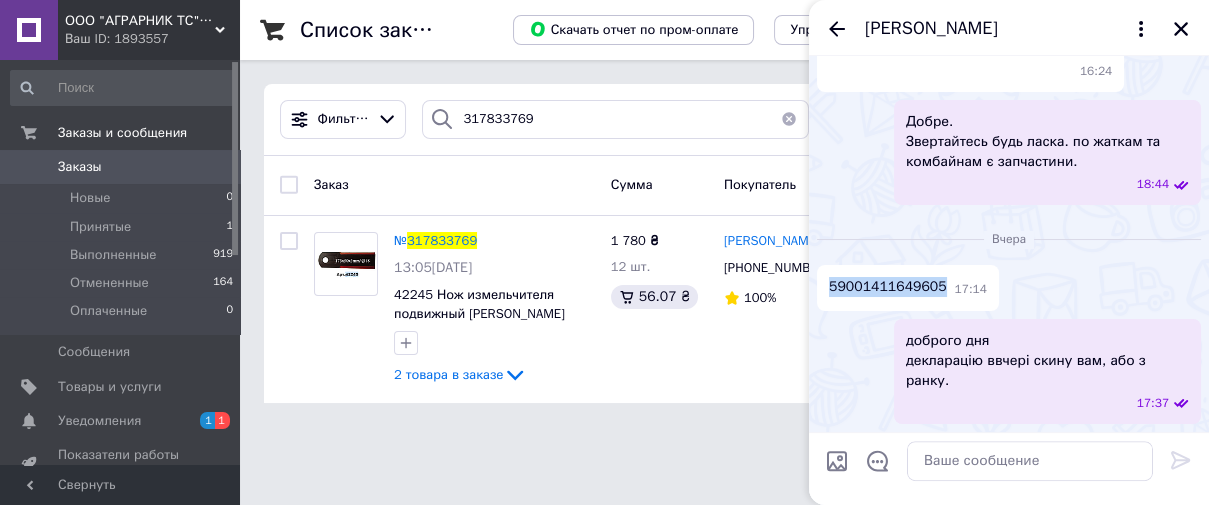 drag, startPoint x: 935, startPoint y: 307, endPoint x: 831, endPoint y: 310, distance: 104.04326 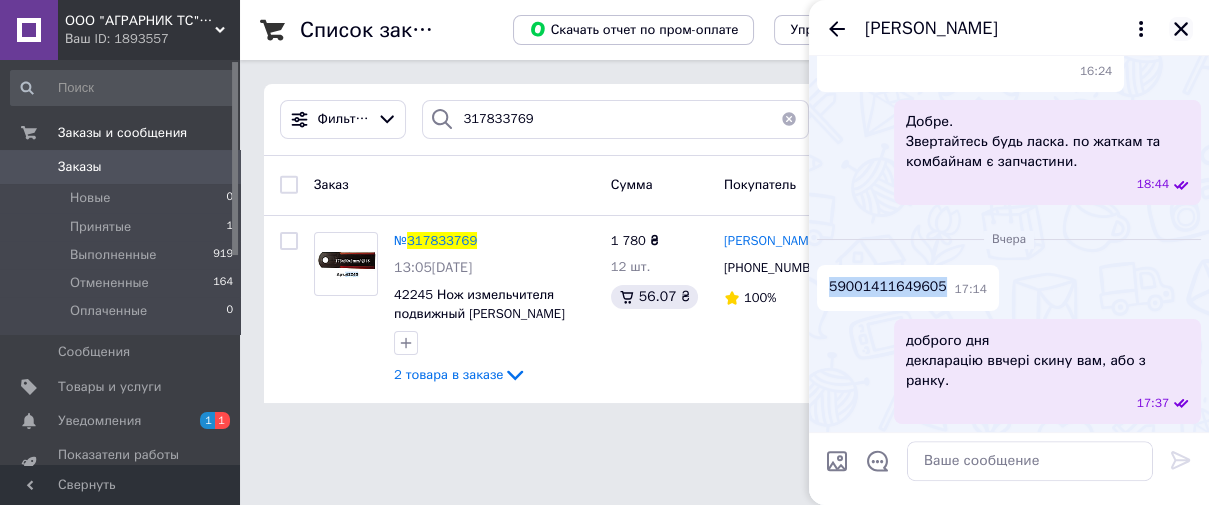 click 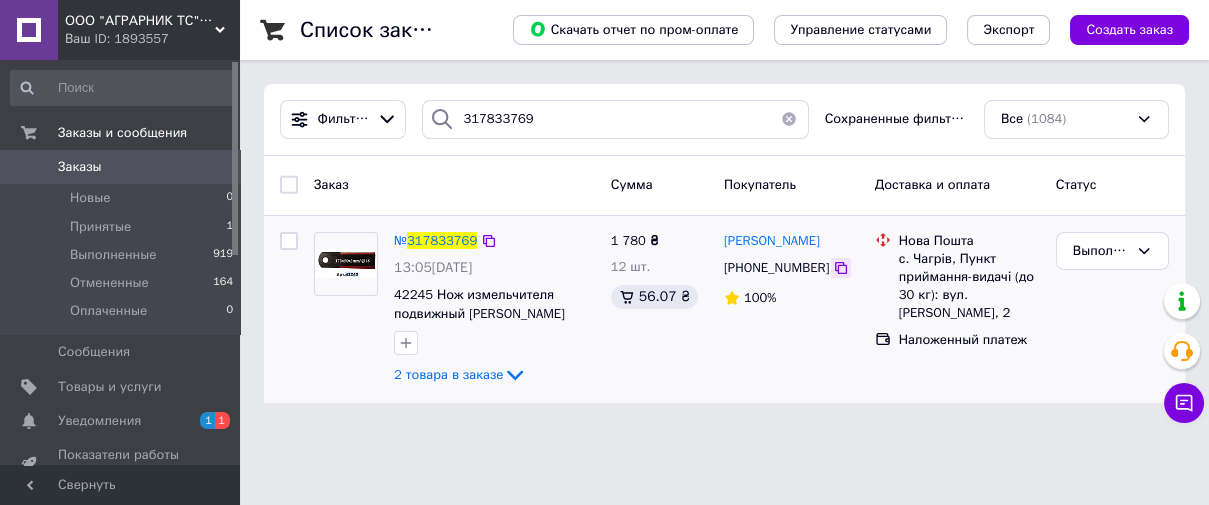 click 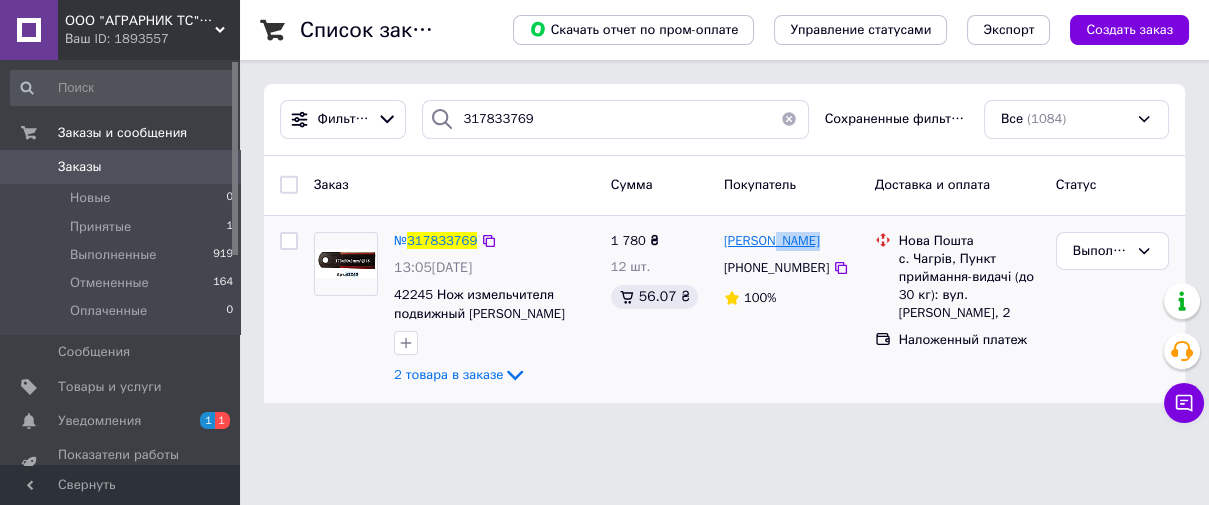 drag, startPoint x: 823, startPoint y: 240, endPoint x: 776, endPoint y: 240, distance: 47 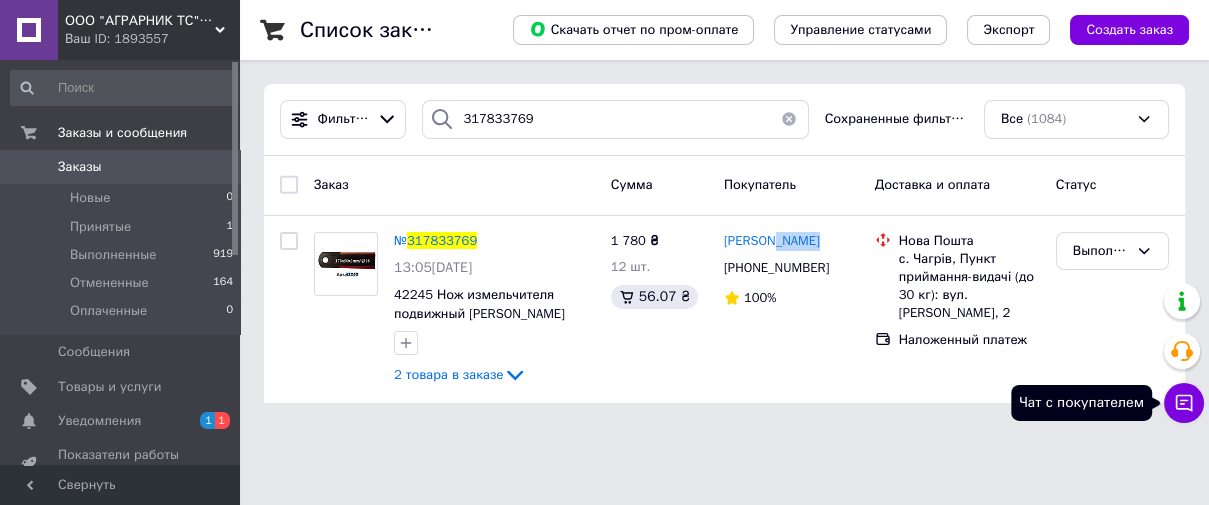 click 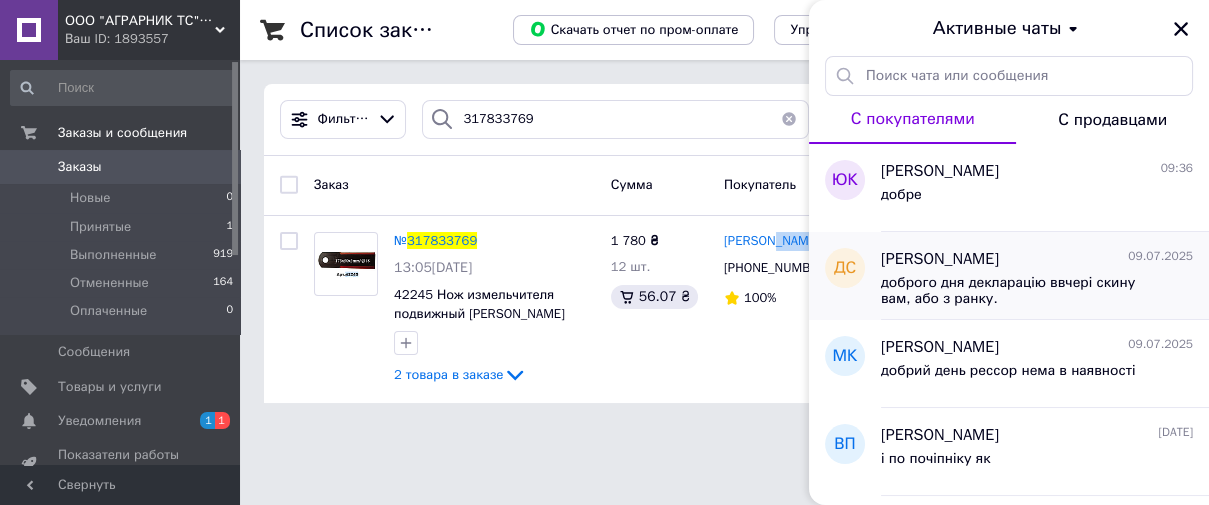 click on "доброго дня
декларацію ввчері скину вам, або з ранку." at bounding box center [1023, 291] 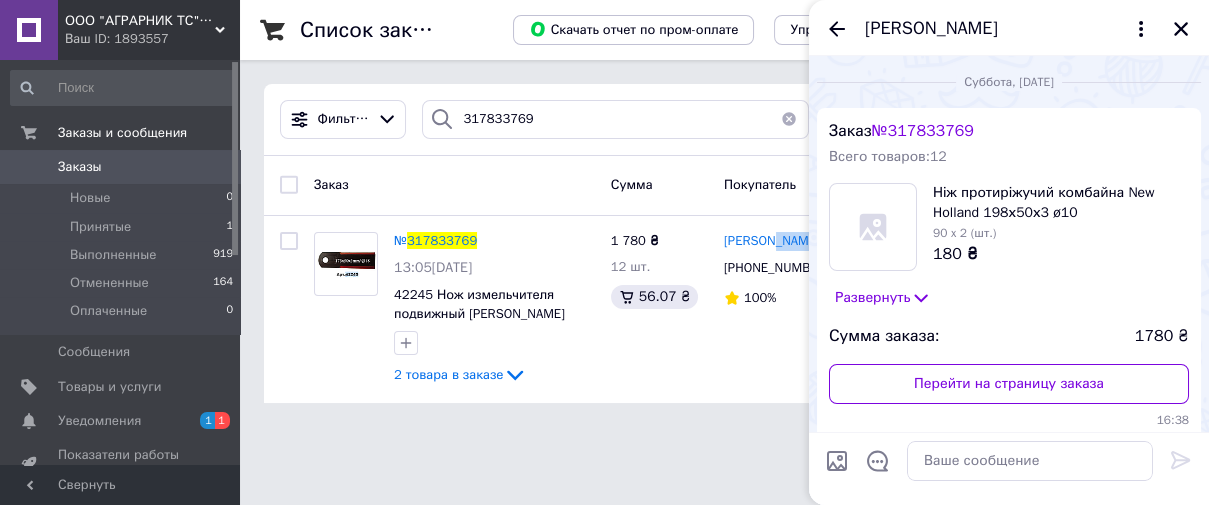 scroll, scrollTop: 1968, scrollLeft: 0, axis: vertical 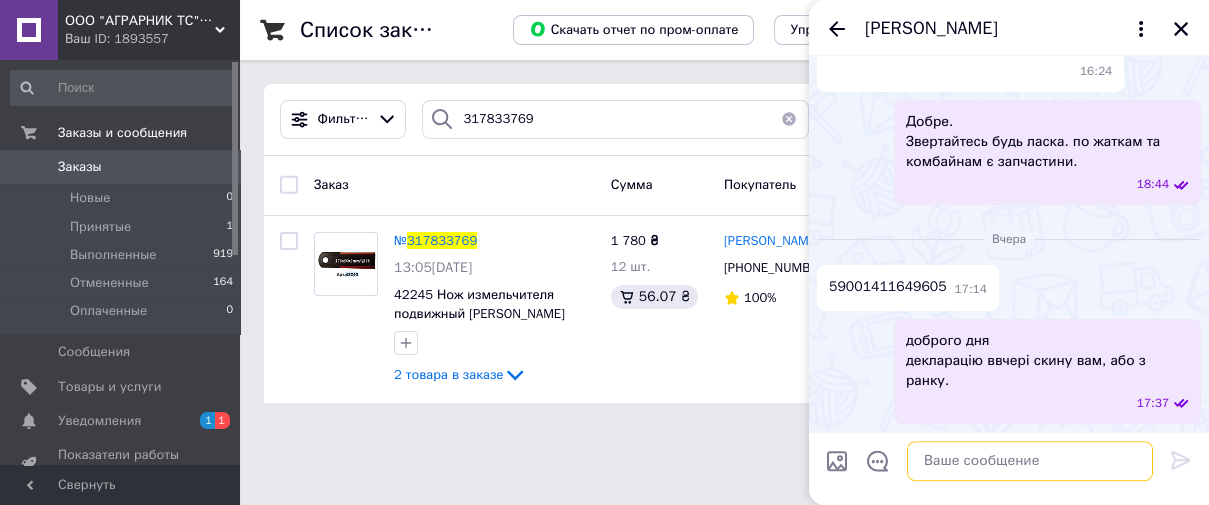 click at bounding box center [1030, 461] 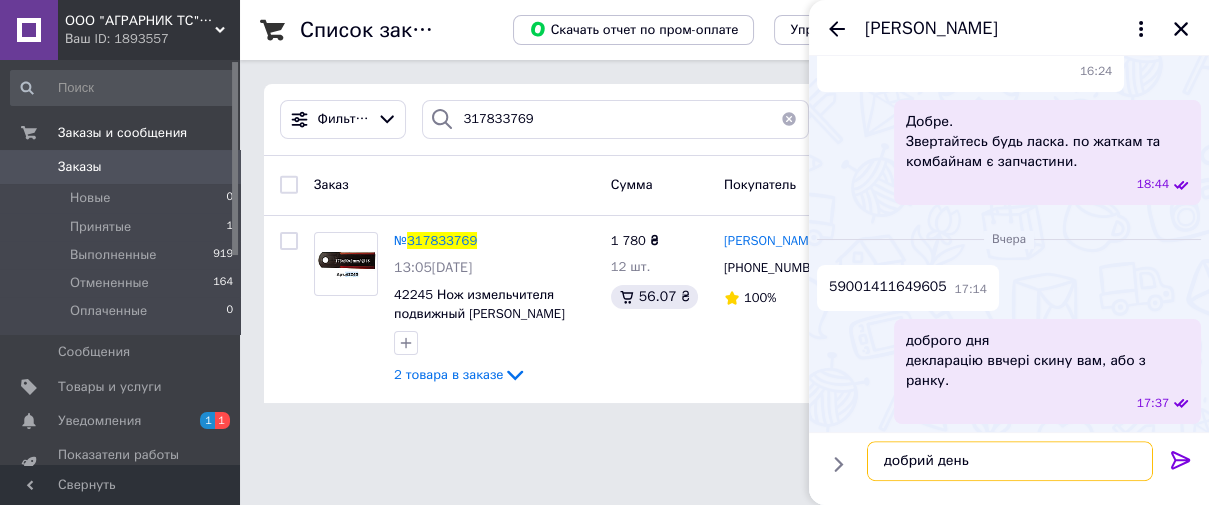 scroll, scrollTop: 11, scrollLeft: 0, axis: vertical 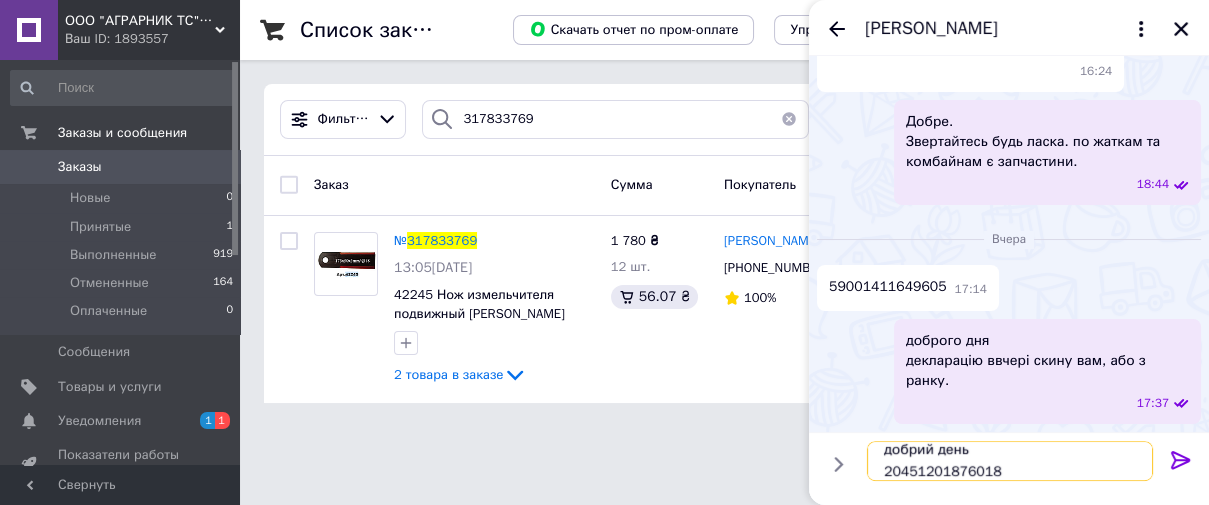 type 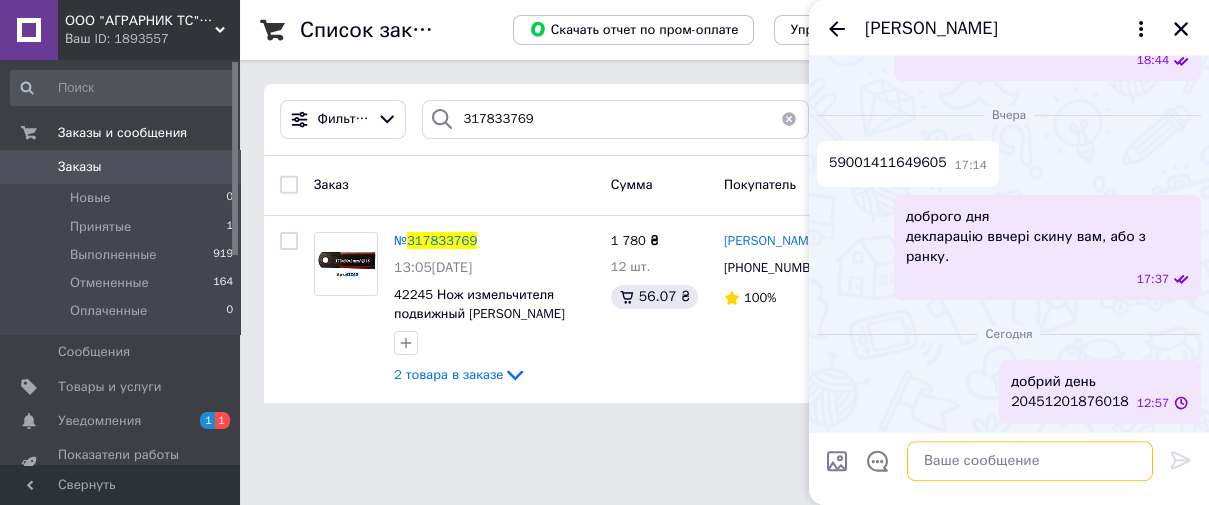 scroll, scrollTop: 0, scrollLeft: 0, axis: both 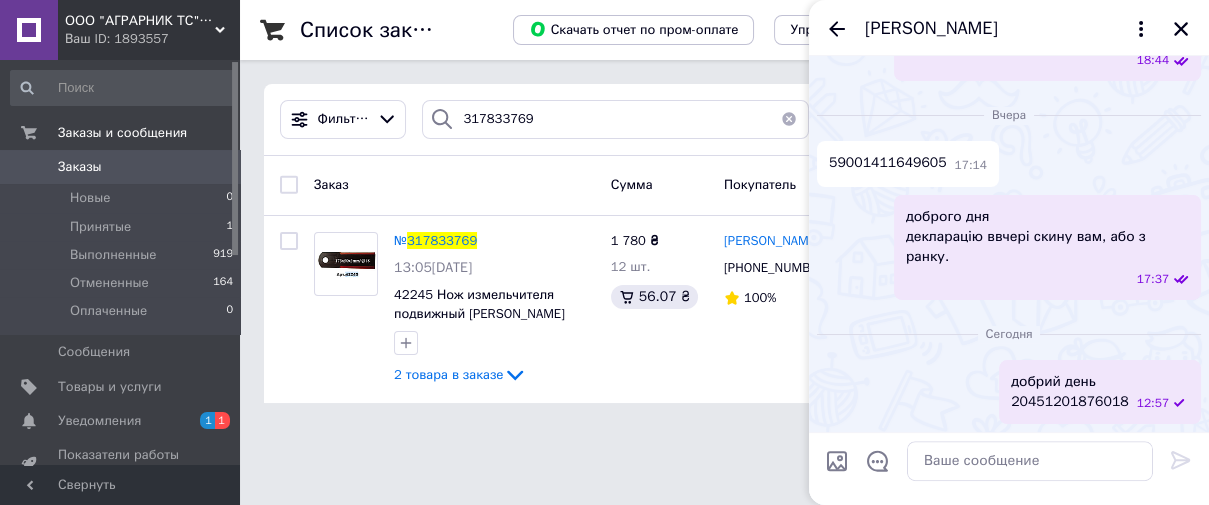 click on "ООО "АГРАРНИК ТС", г. Харьков Ваш ID: 1893557 Сайт ООО "АГРАРНИК ТС", г. Харьков Кабинет покупателя Проверить состояние системы Страница на портале Справка Выйти Заказы и сообщения Заказы 0 Новые 0 Принятые 1 Выполненные 919 Отмененные 164 Оплаченные 0 Сообщения 0 Товары и услуги Уведомления 1 1 Показатели работы компании Панель управления Отзывы Клиенты Каталог ProSale Аналитика Инструменты вебмастера и SEO Управление сайтом Кошелек компании Маркет Настройки Тарифы и счета Prom топ Свернуть
Список заказов   12" at bounding box center (604, 213) 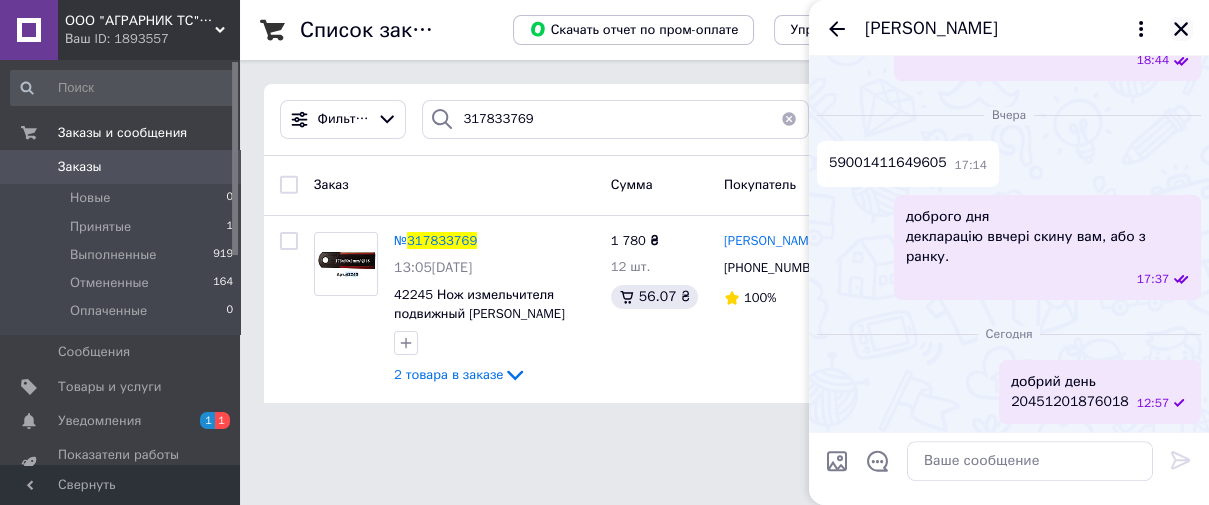 click 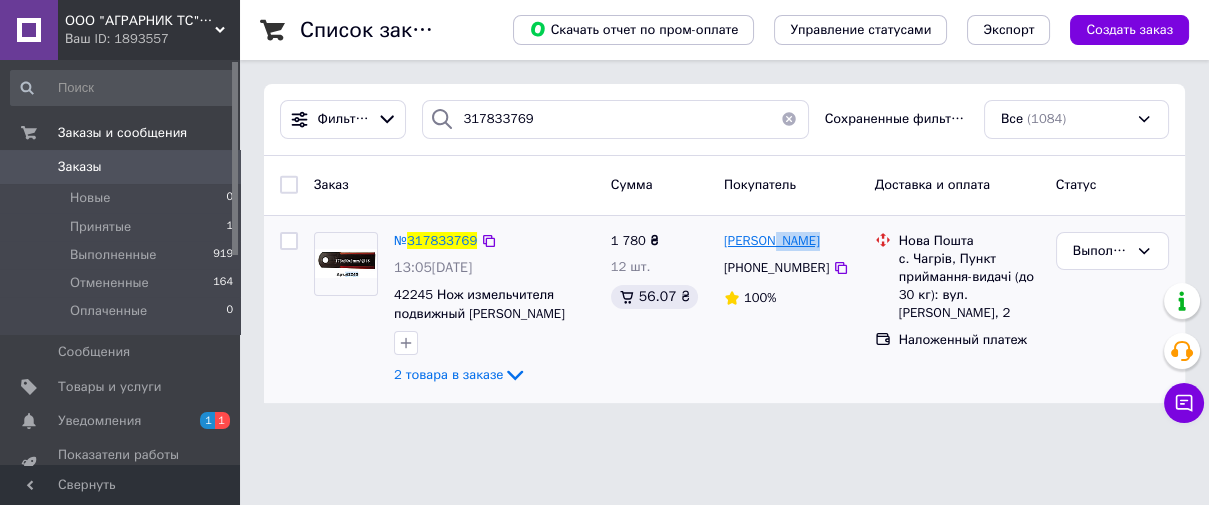 drag, startPoint x: 824, startPoint y: 243, endPoint x: 774, endPoint y: 246, distance: 50.08992 